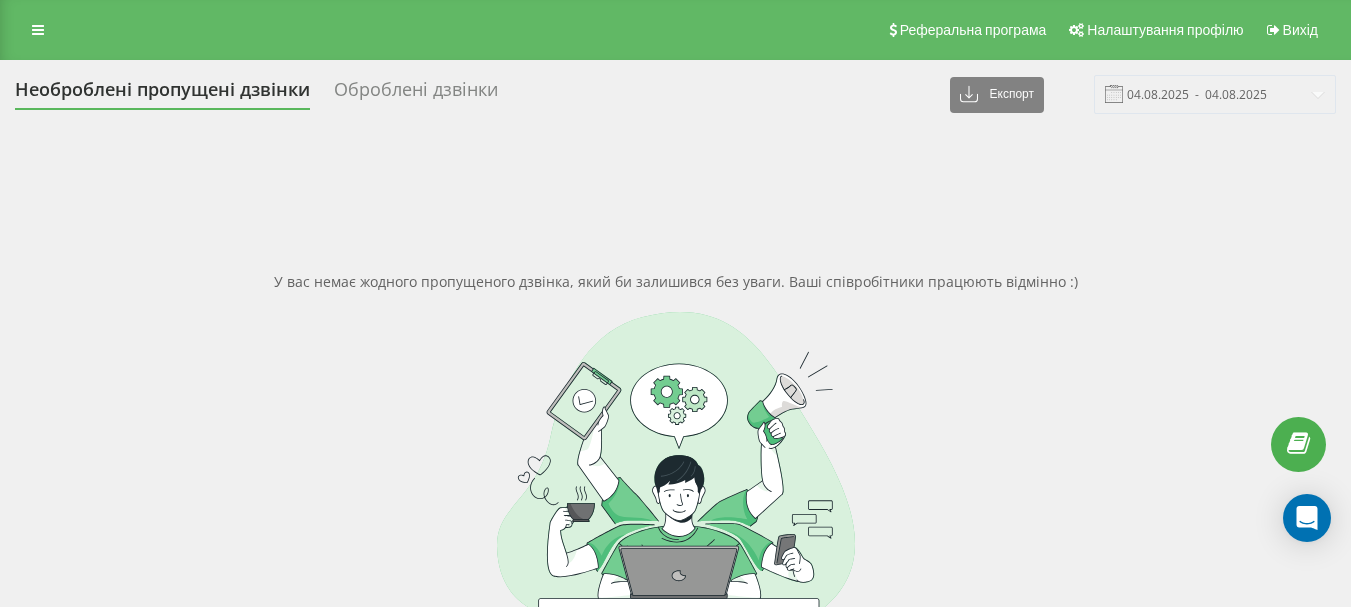 scroll, scrollTop: 0, scrollLeft: 0, axis: both 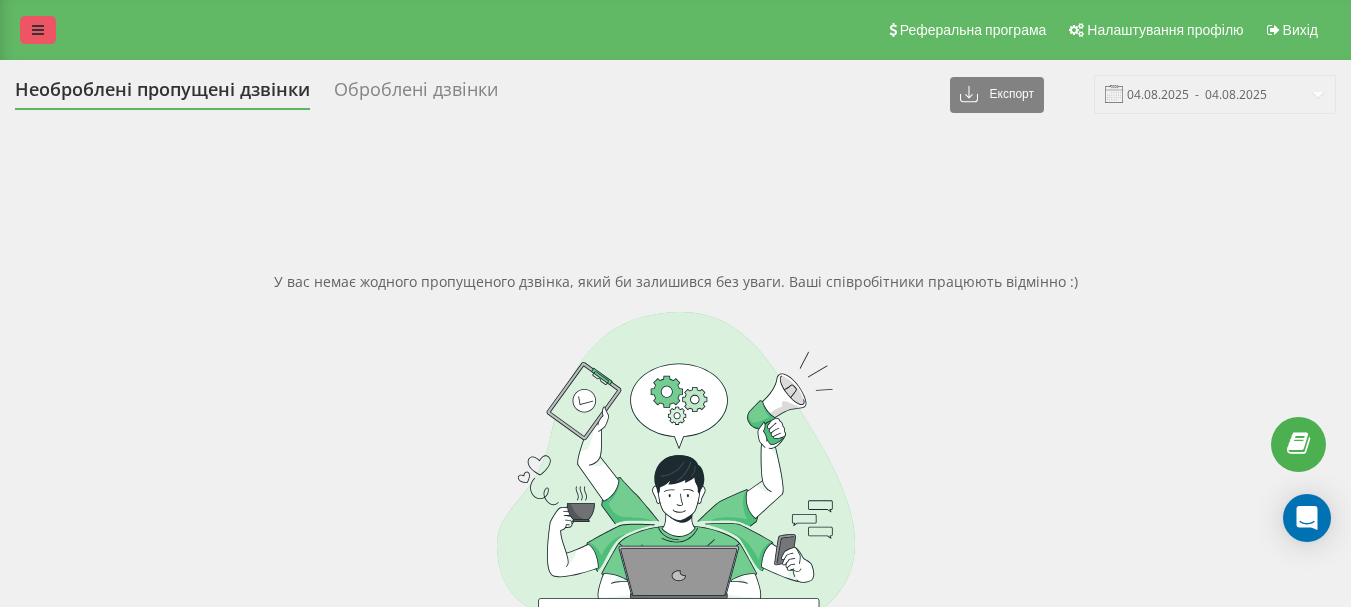 click at bounding box center (38, 30) 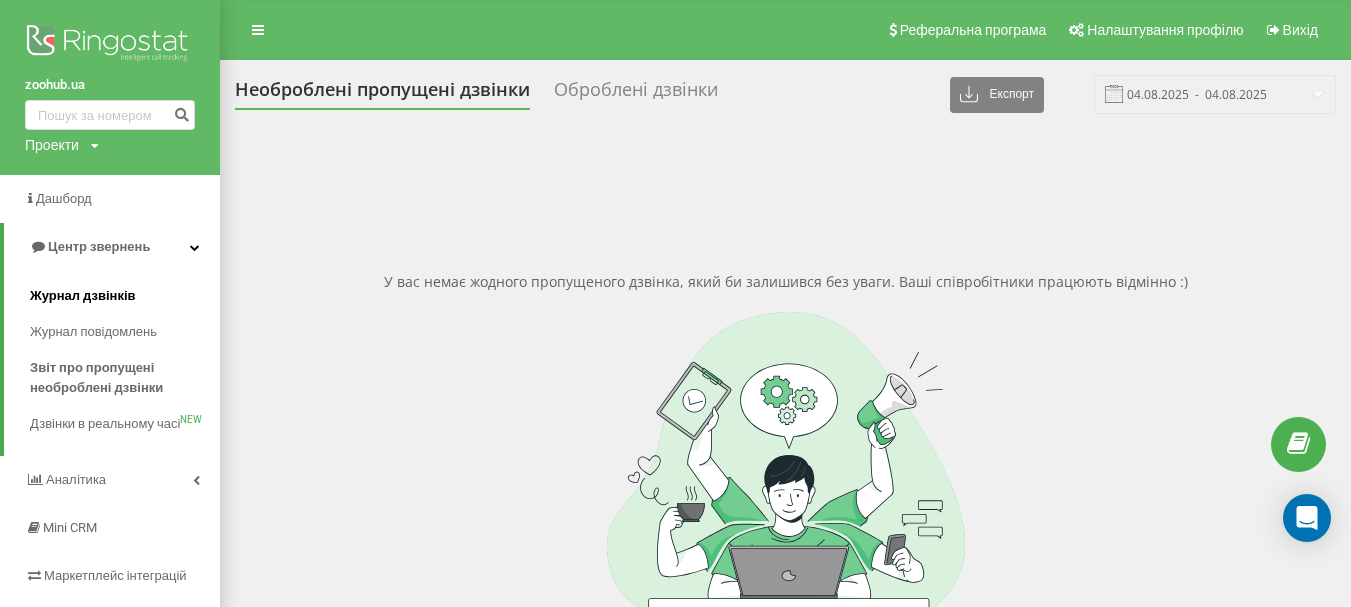 click on "Журнал дзвінків" at bounding box center (83, 296) 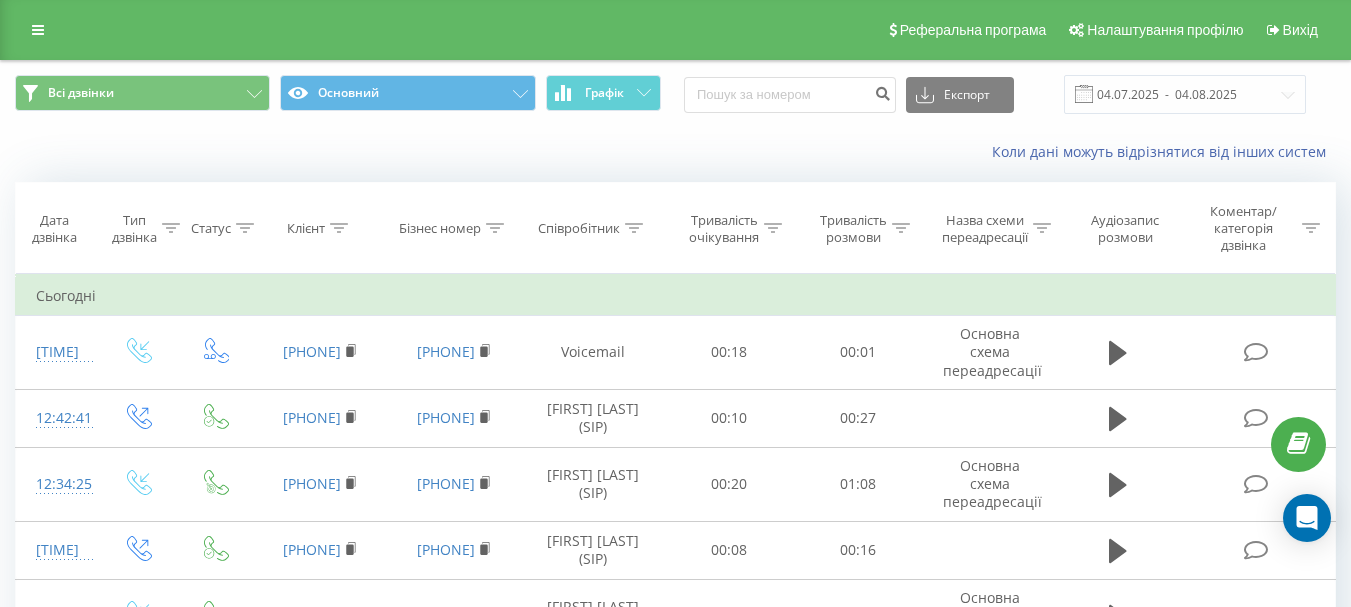 scroll, scrollTop: 0, scrollLeft: 0, axis: both 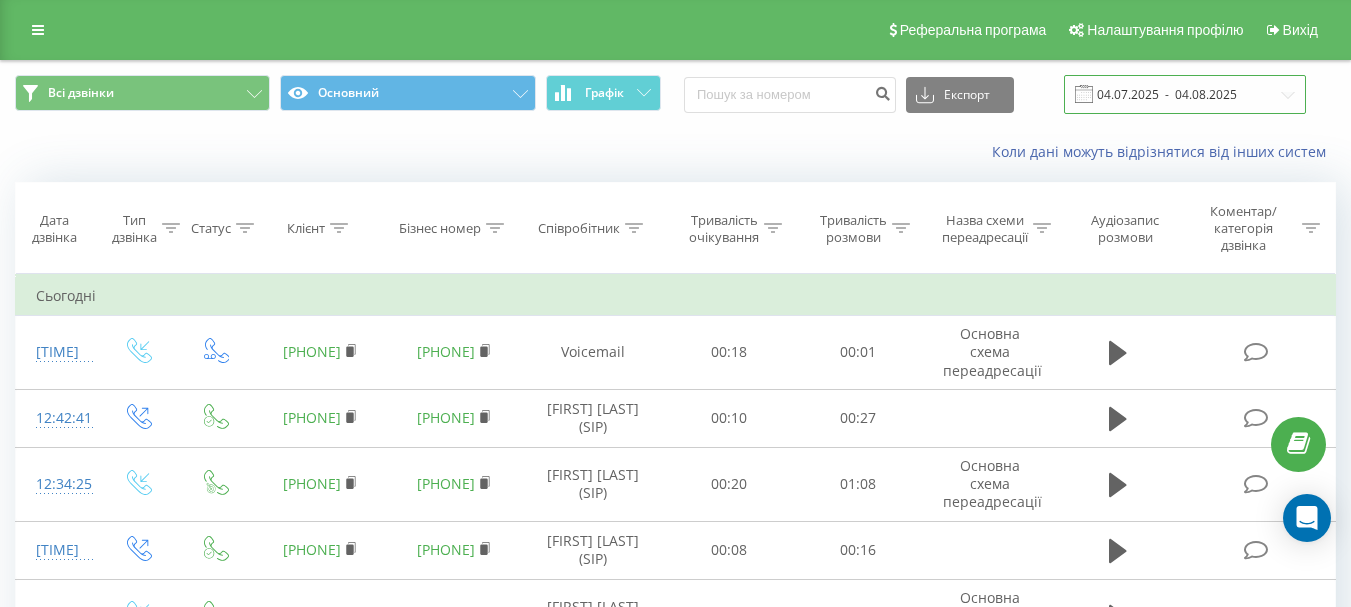 click on "04.07.2025  -  04.08.2025" at bounding box center [1185, 94] 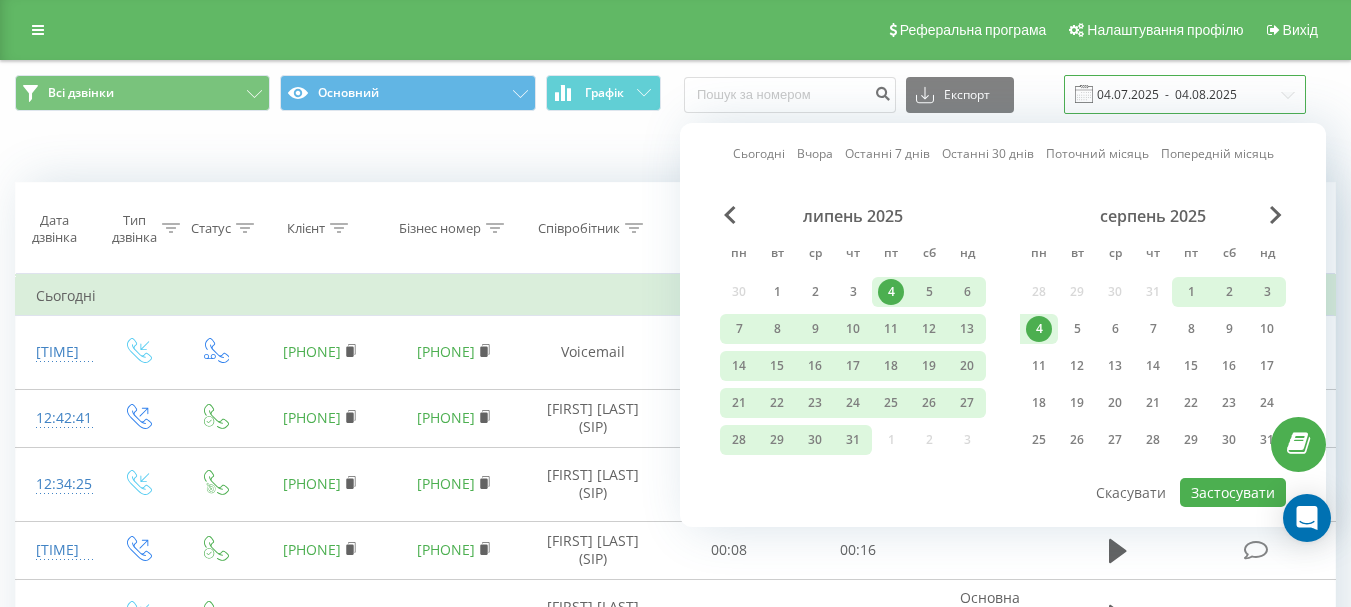 click on "04.07.2025  -  04.08.2025" at bounding box center (1185, 94) 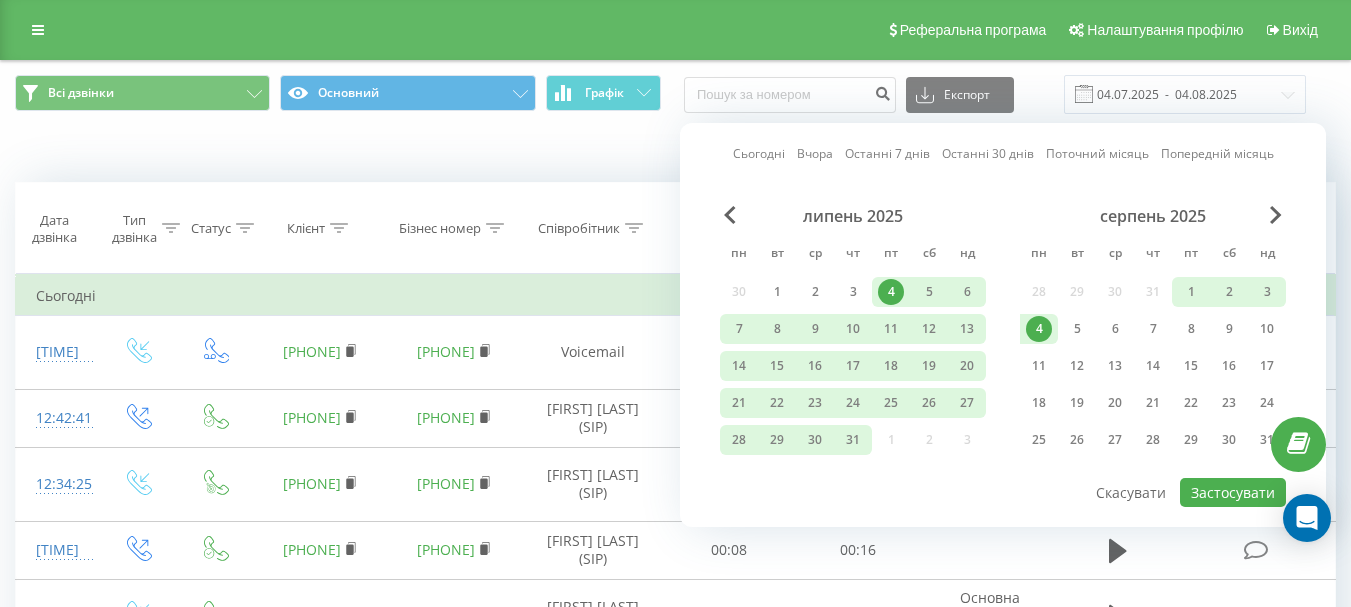 click on "Сьогодні" at bounding box center (759, 153) 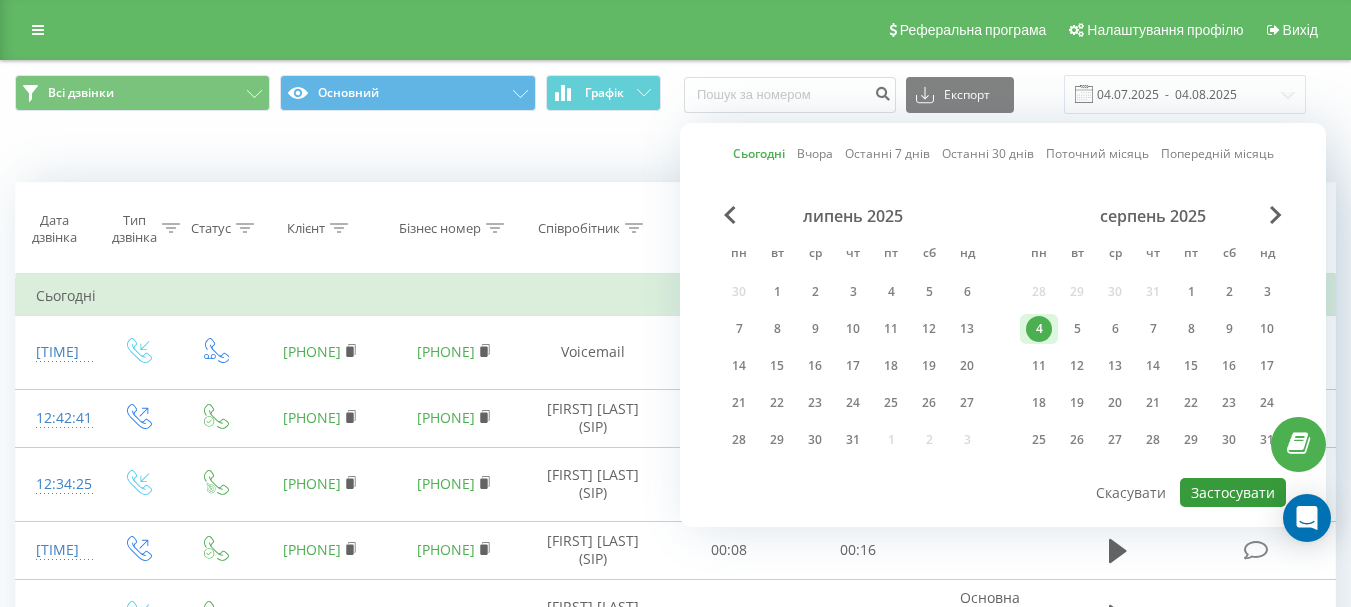 drag, startPoint x: 1230, startPoint y: 494, endPoint x: 1019, endPoint y: 403, distance: 229.78687 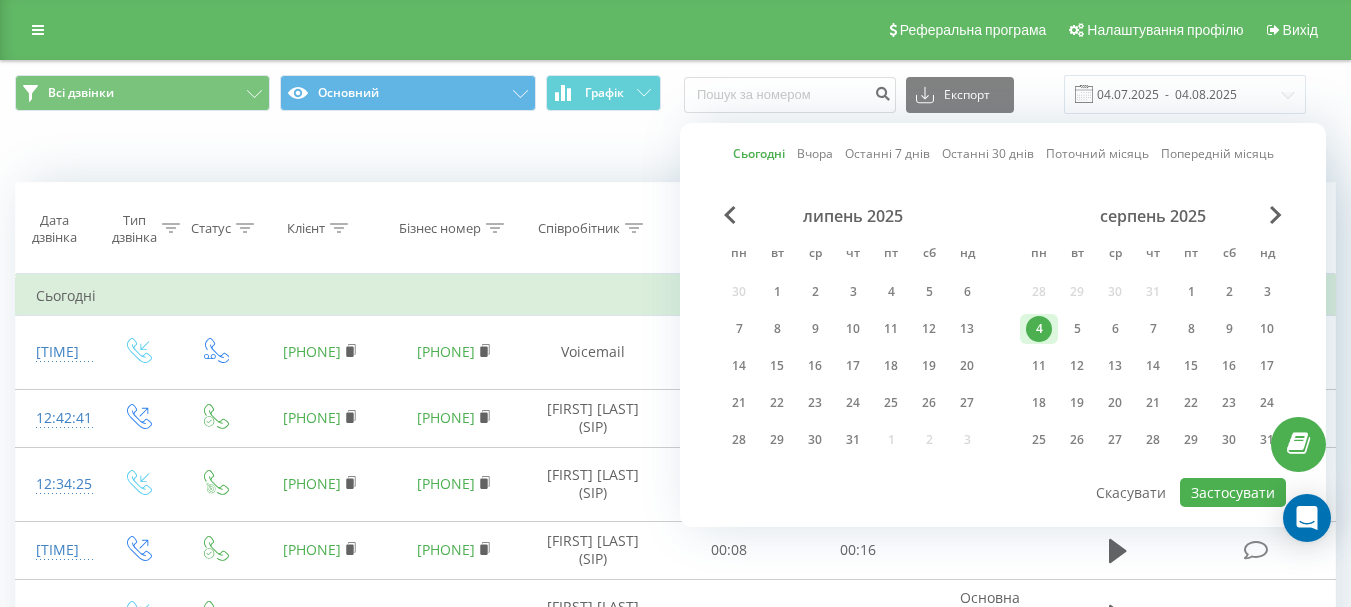 type on "04.08.2025  -  04.08.2025" 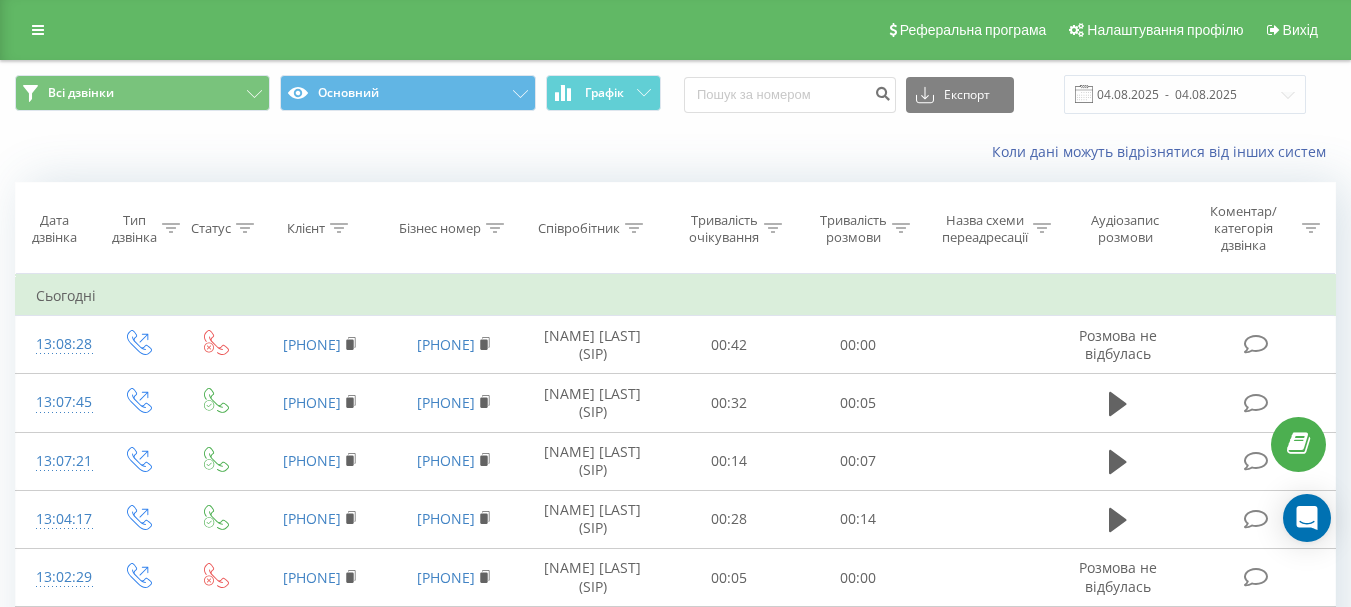 scroll, scrollTop: 0, scrollLeft: 0, axis: both 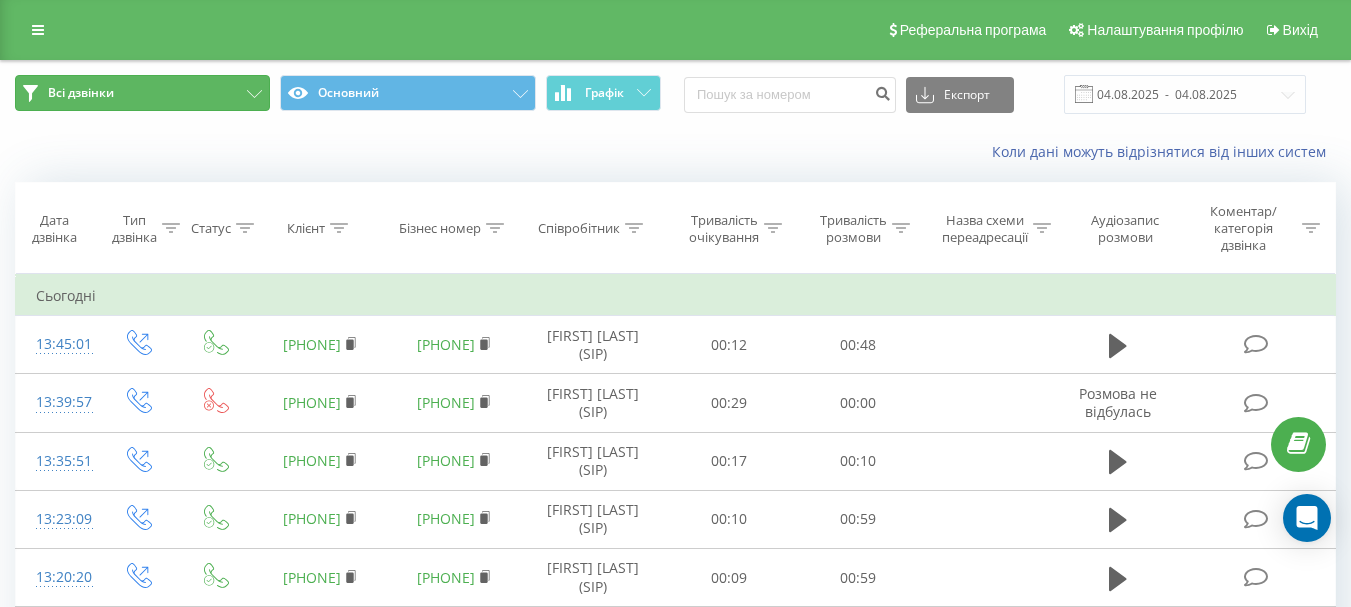click on "Всі дзвінки" at bounding box center [81, 93] 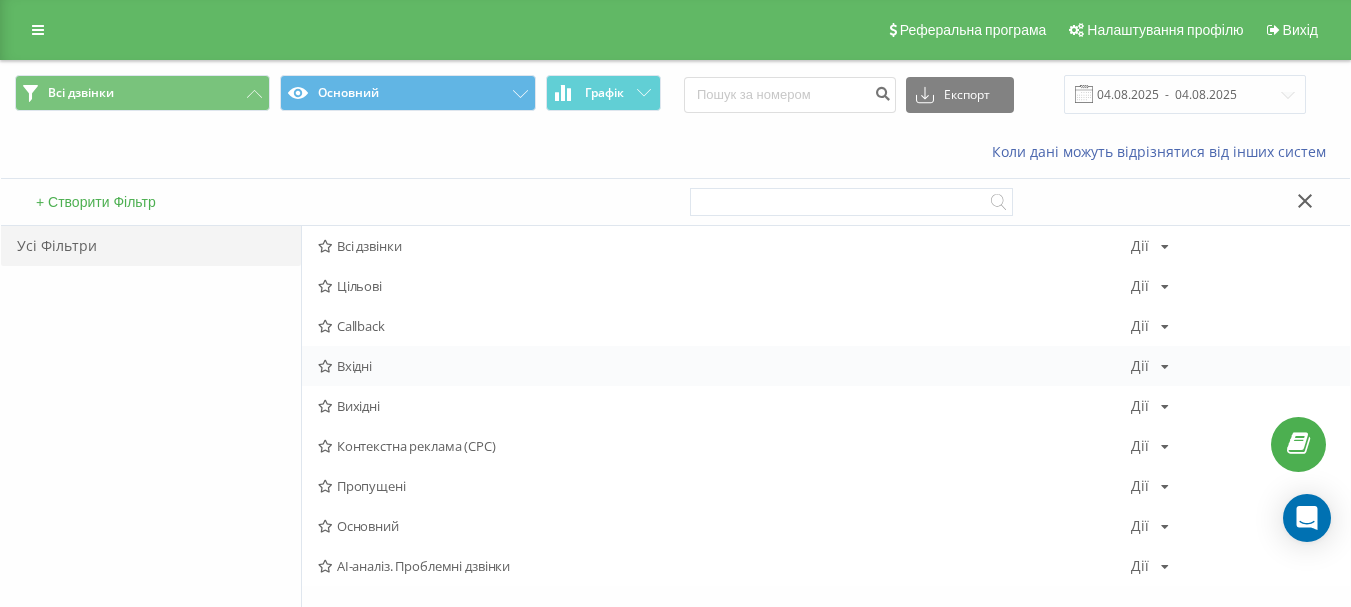click on "Вхідні" at bounding box center [724, 366] 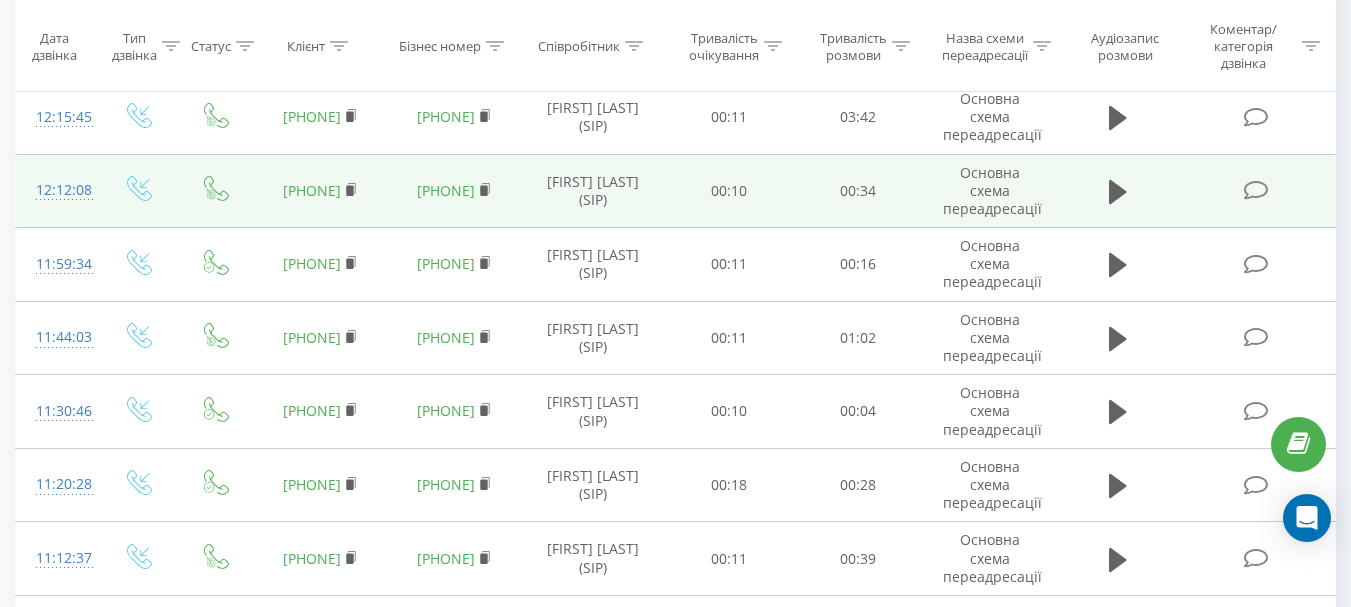 scroll, scrollTop: 0, scrollLeft: 0, axis: both 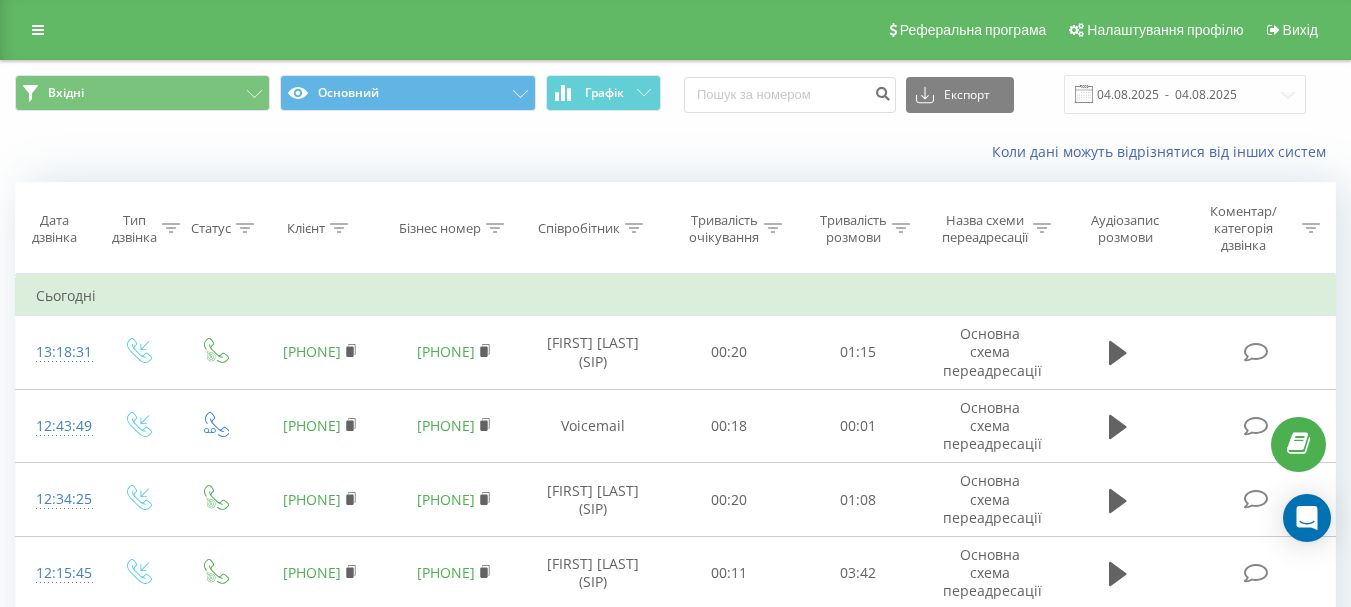click at bounding box center (38, 30) 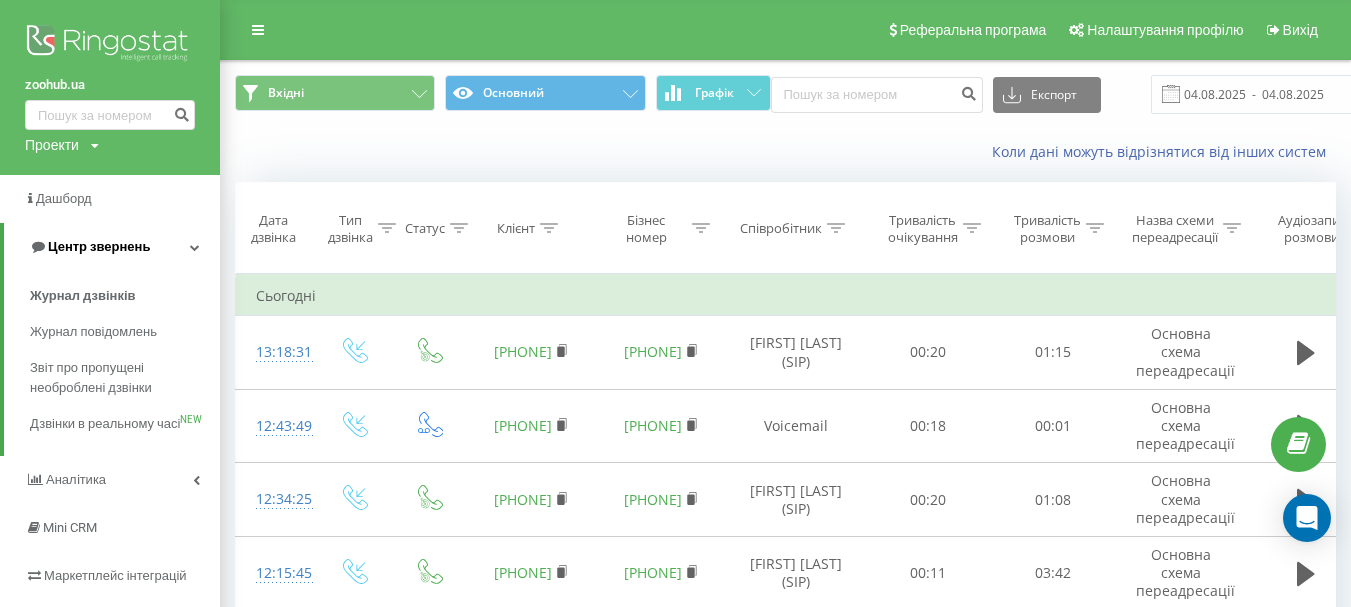 drag, startPoint x: 102, startPoint y: 295, endPoint x: 135, endPoint y: 264, distance: 45.276924 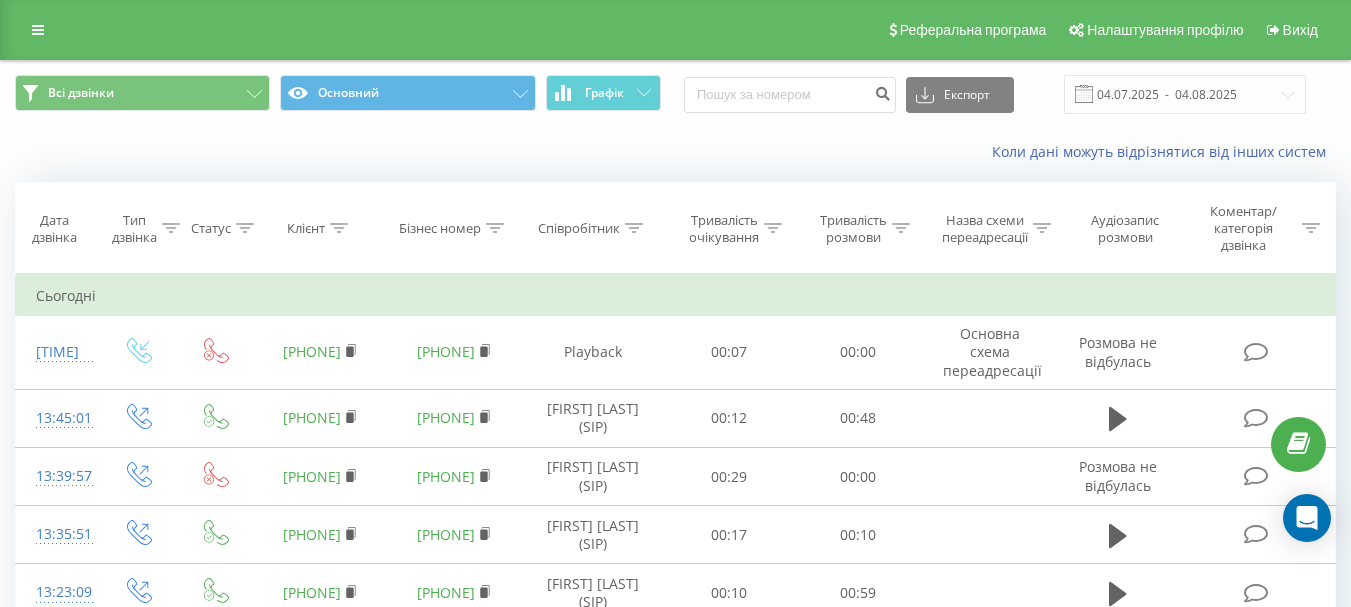 scroll, scrollTop: 0, scrollLeft: 0, axis: both 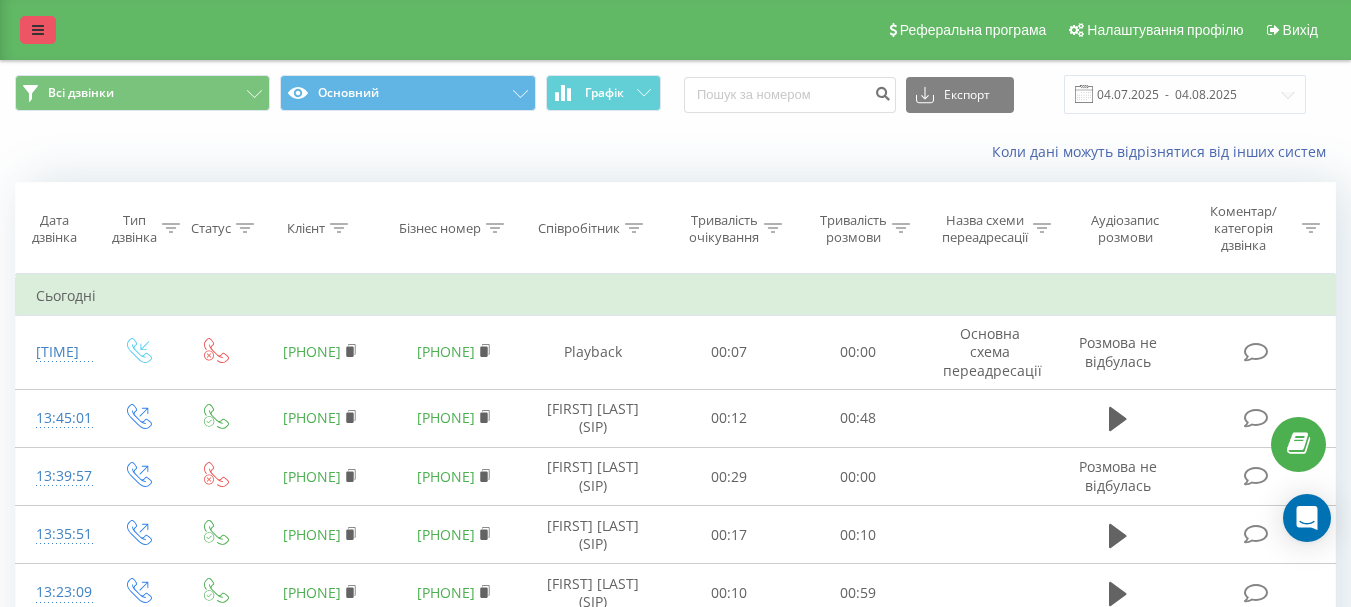drag, startPoint x: 29, startPoint y: 36, endPoint x: 53, endPoint y: 24, distance: 26.832815 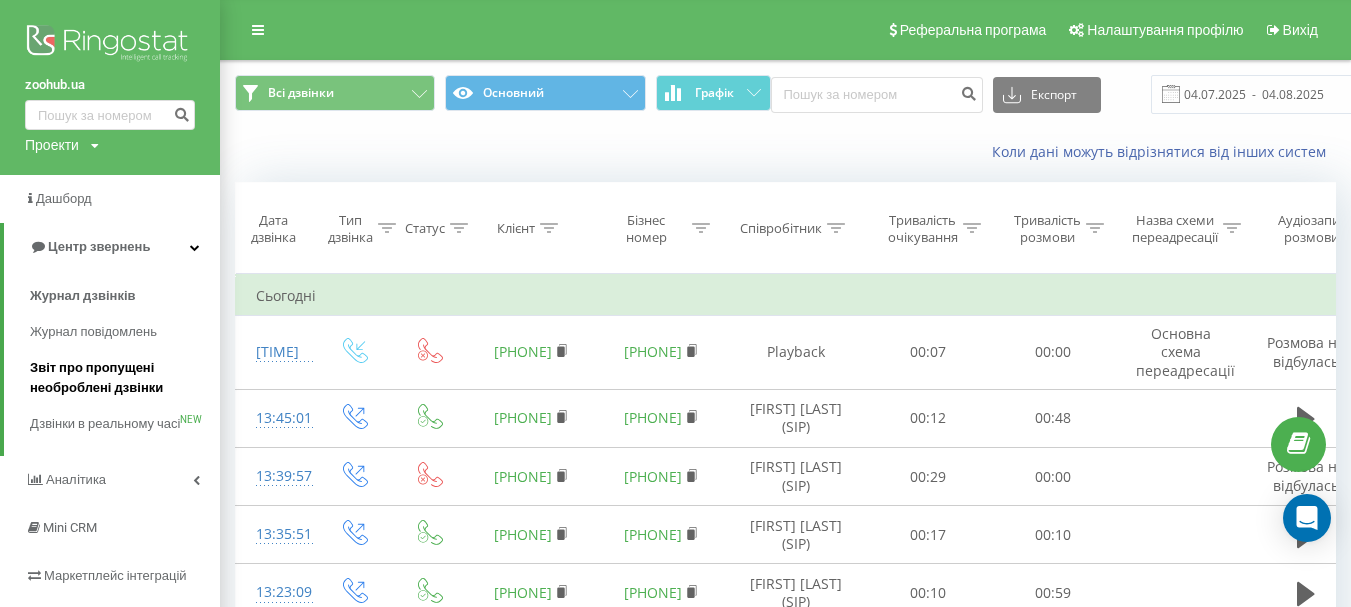 click on "Звіт про пропущені необроблені дзвінки" at bounding box center (120, 378) 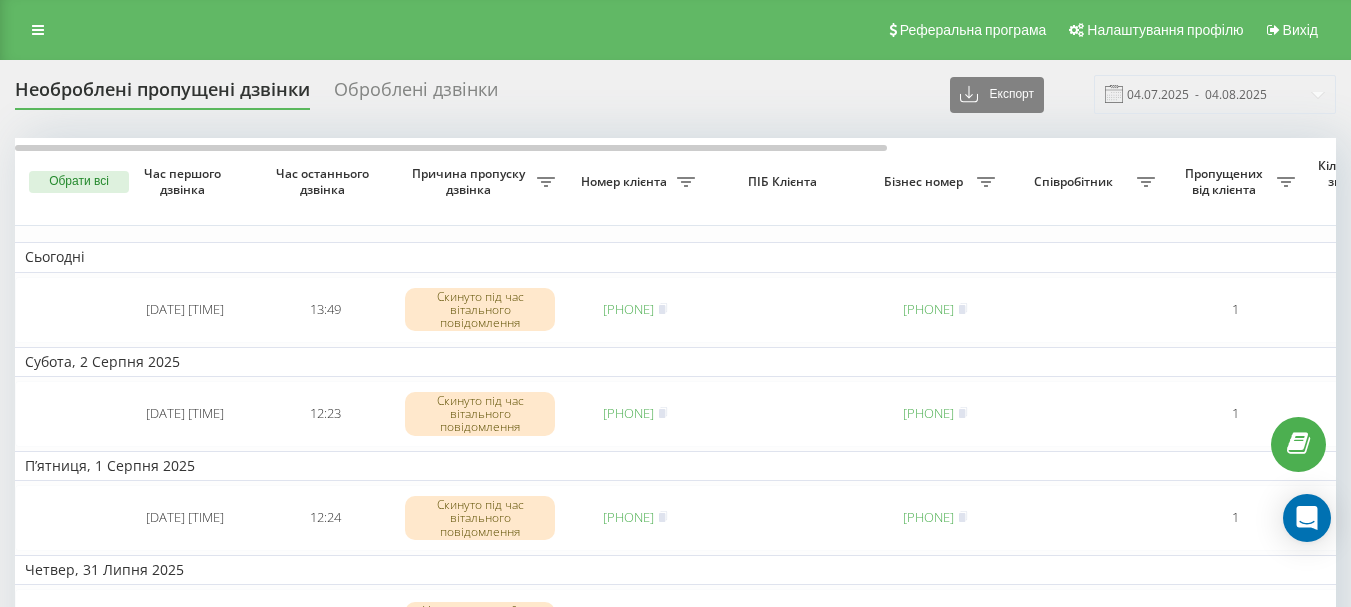 scroll, scrollTop: 0, scrollLeft: 0, axis: both 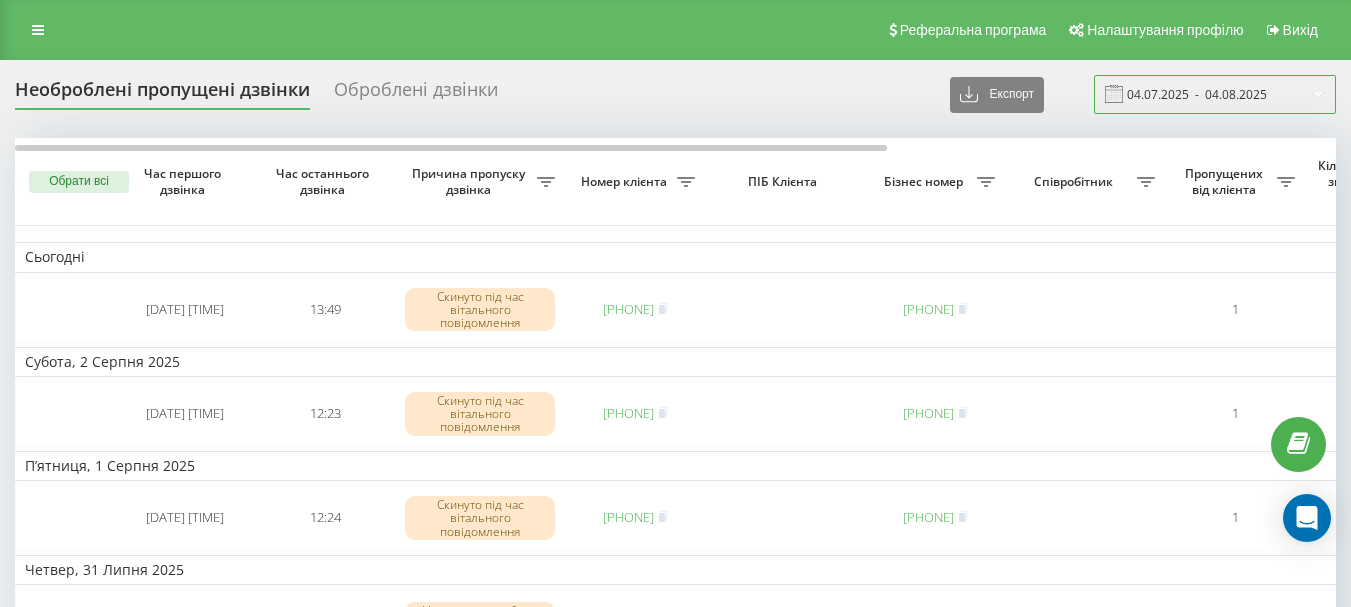 click on "04.07.2025  -  04.08.2025" at bounding box center [1215, 94] 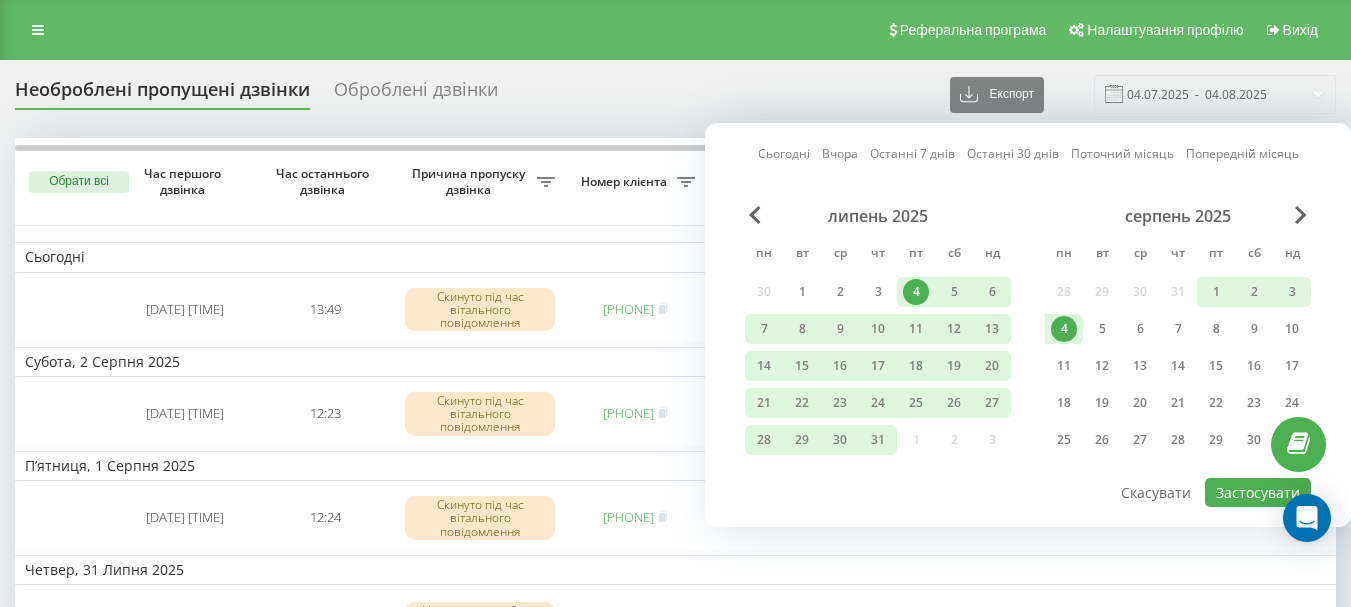 click on "Сьогодні" at bounding box center (784, 153) 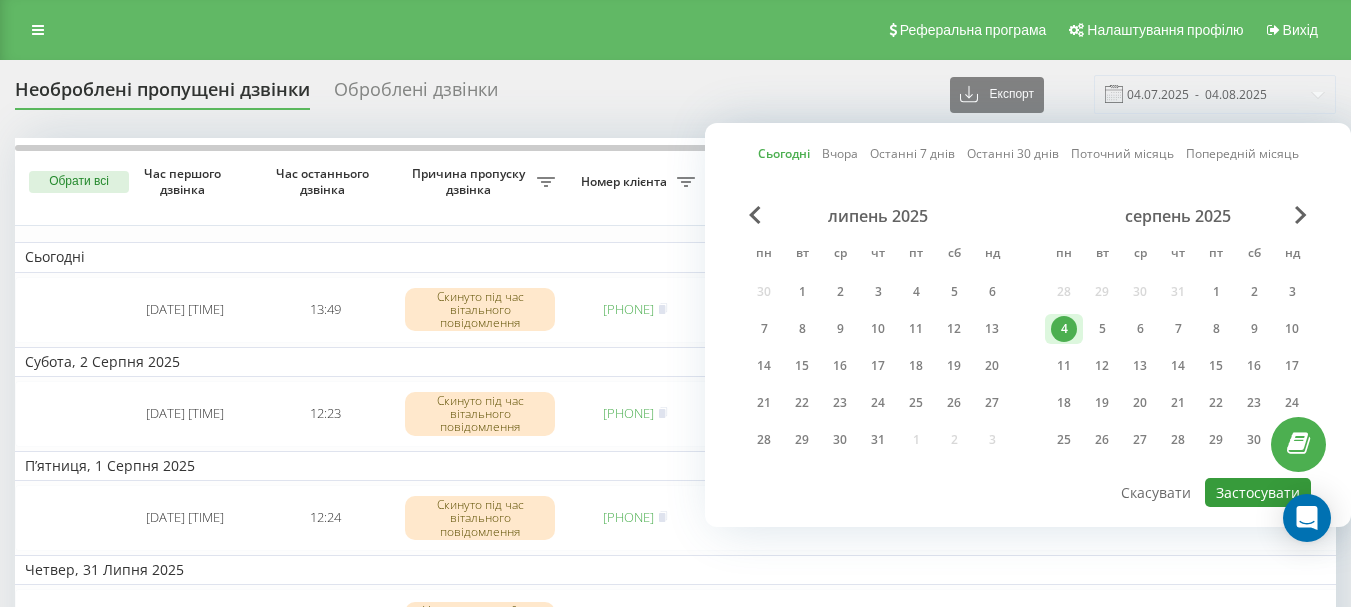 click on "Застосувати" at bounding box center [1258, 492] 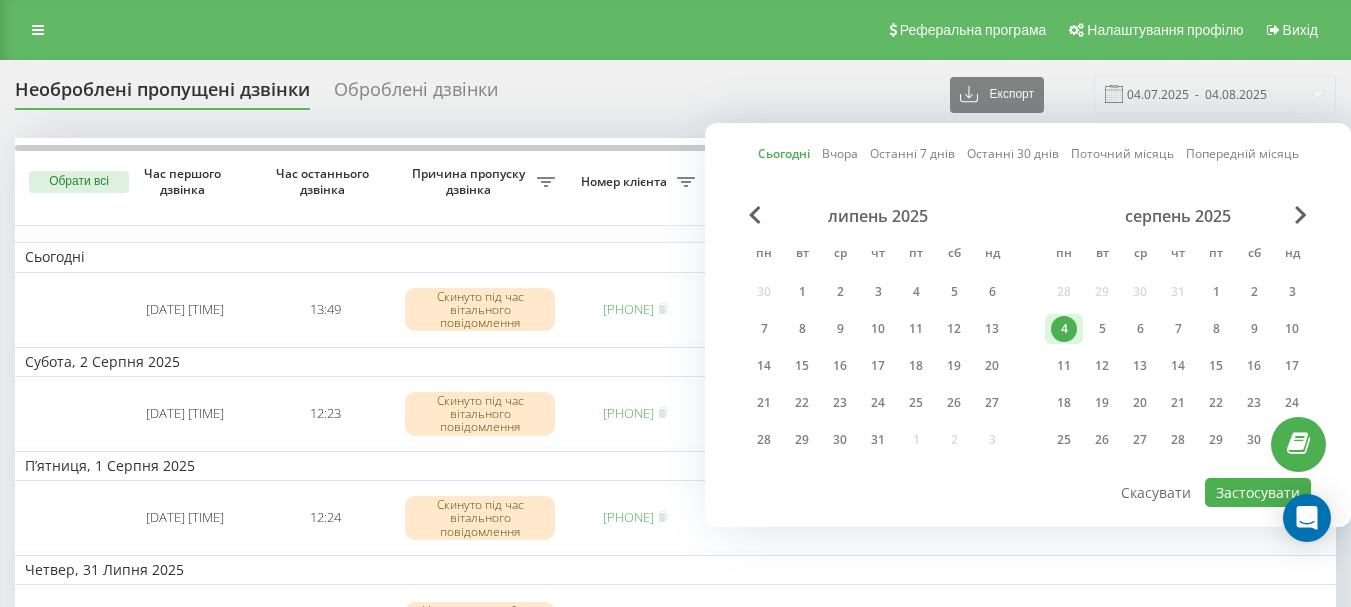 type on "04.08.2025  -  04.08.2025" 